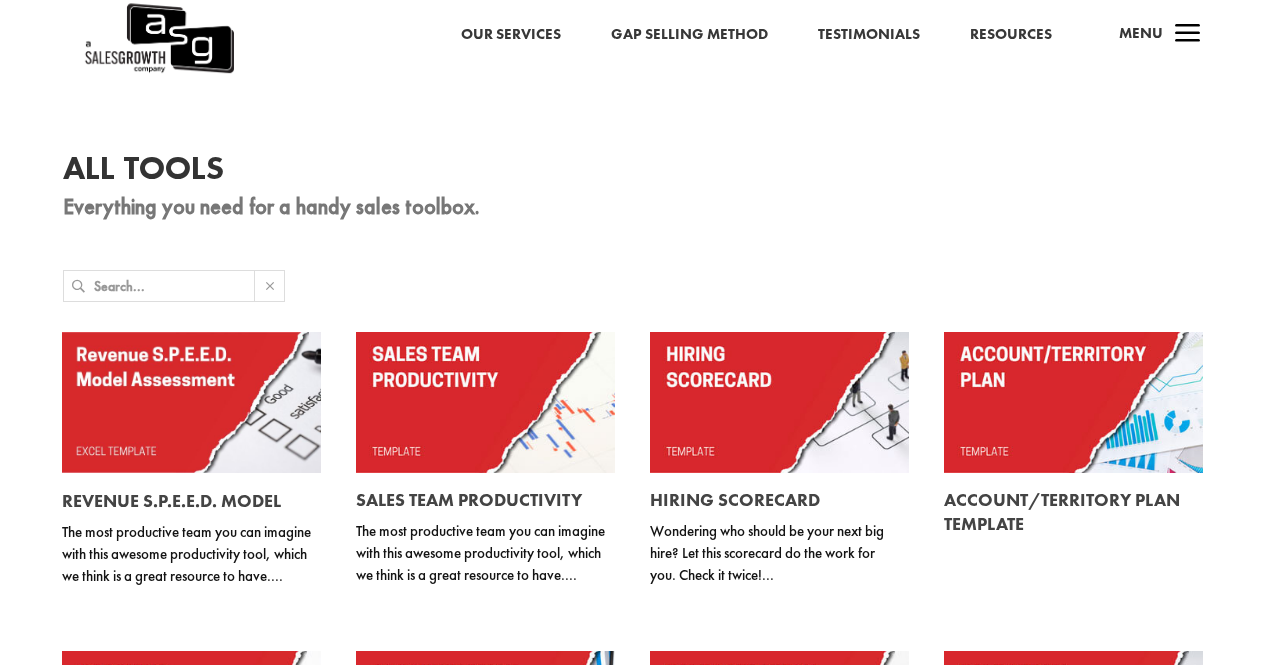 scroll, scrollTop: 0, scrollLeft: 0, axis: both 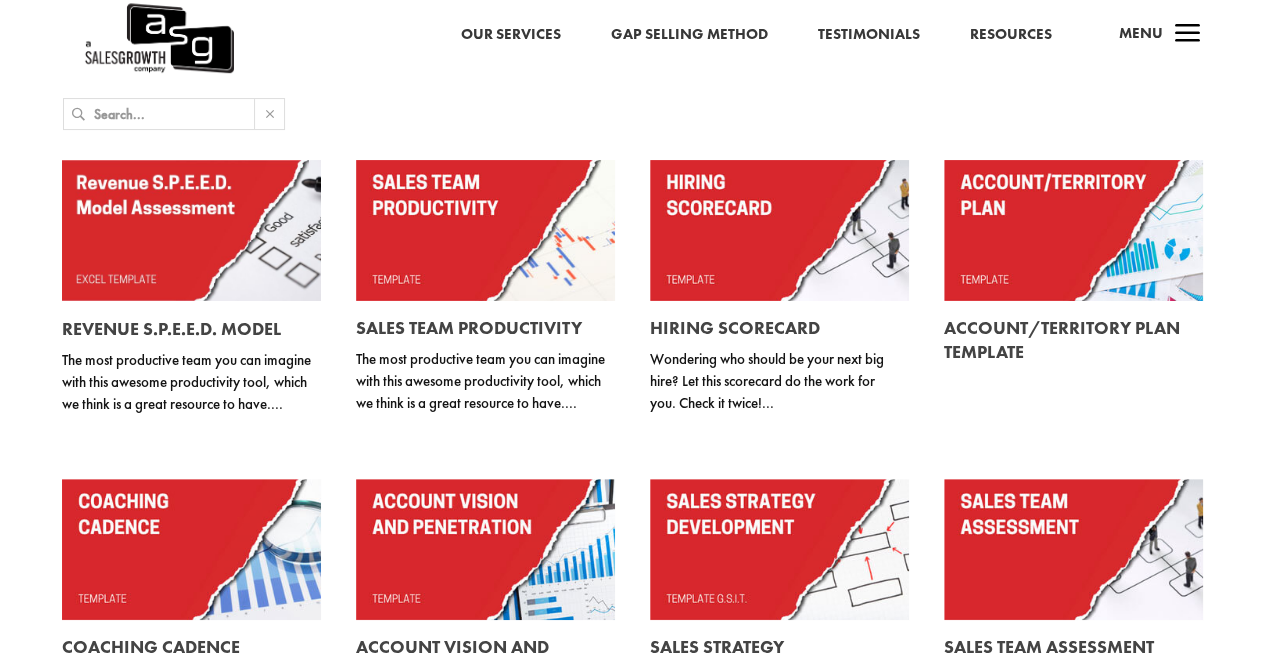 click at bounding box center [779, 362] 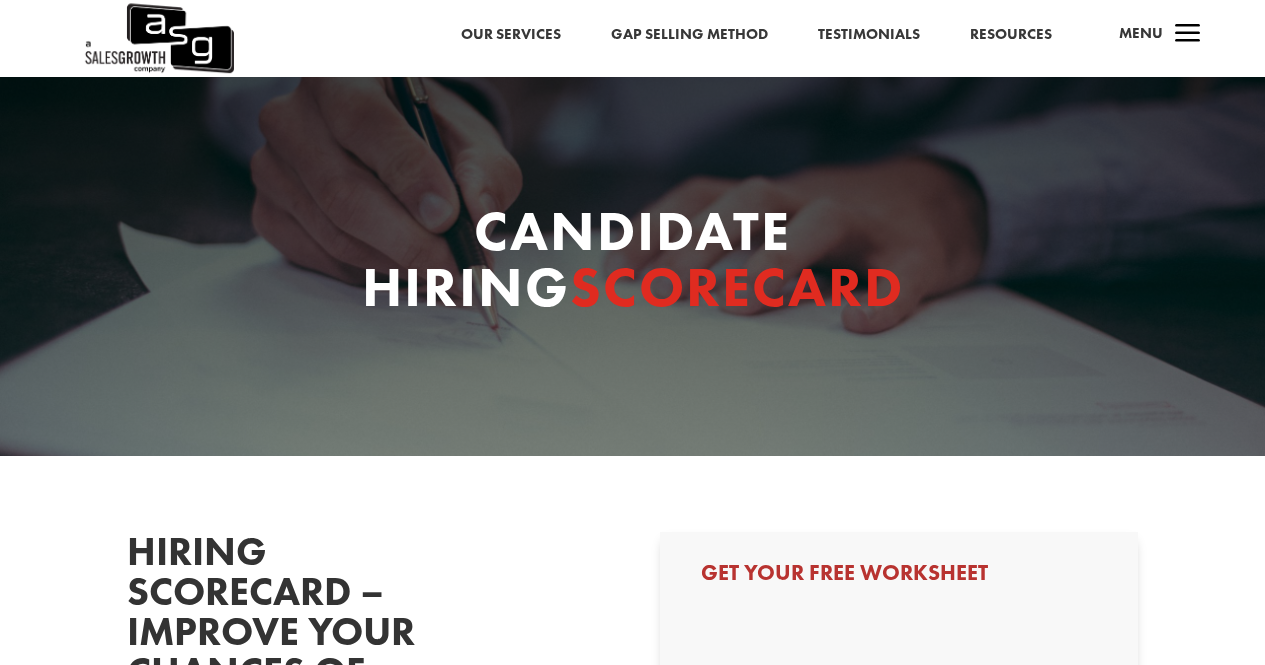 scroll, scrollTop: 0, scrollLeft: 0, axis: both 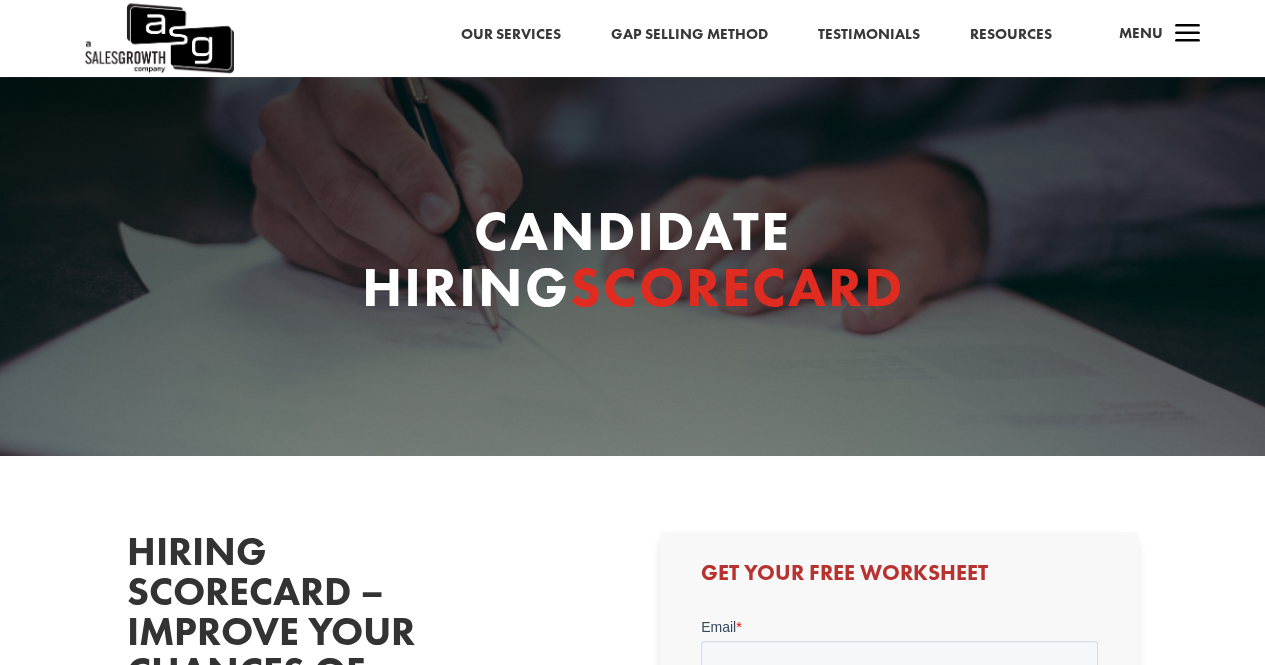 click on "Candidate Hiring  Scorecard" at bounding box center [632, 267] 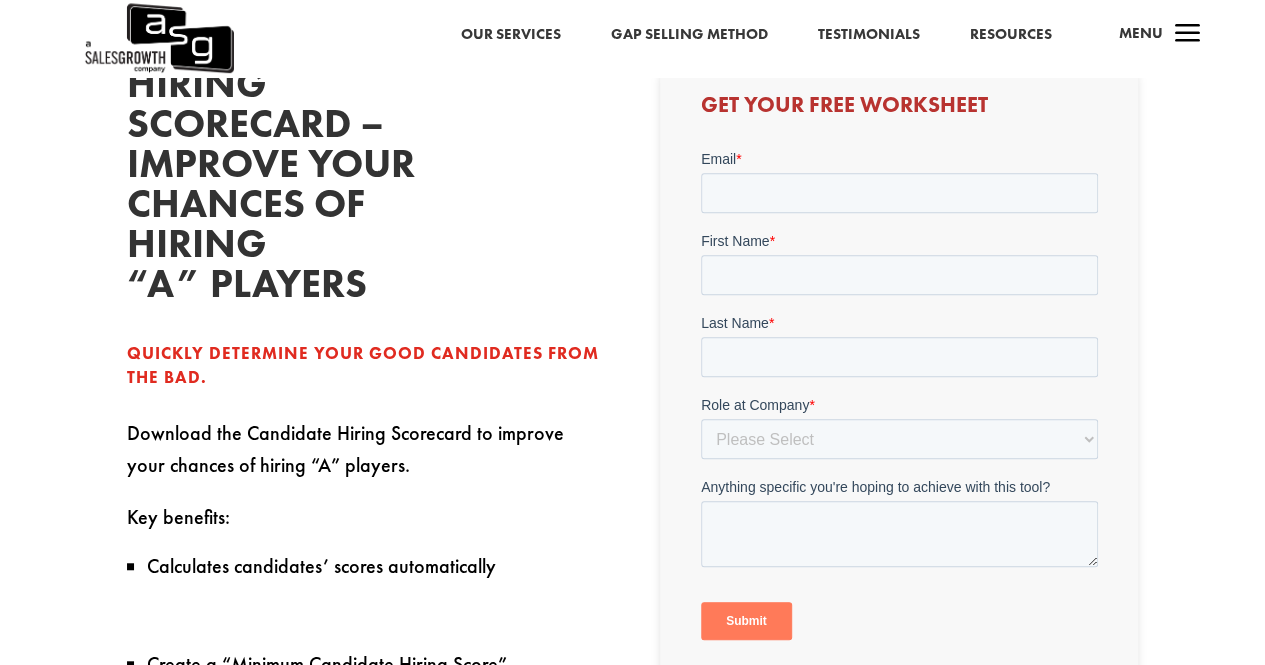 scroll, scrollTop: 464, scrollLeft: 0, axis: vertical 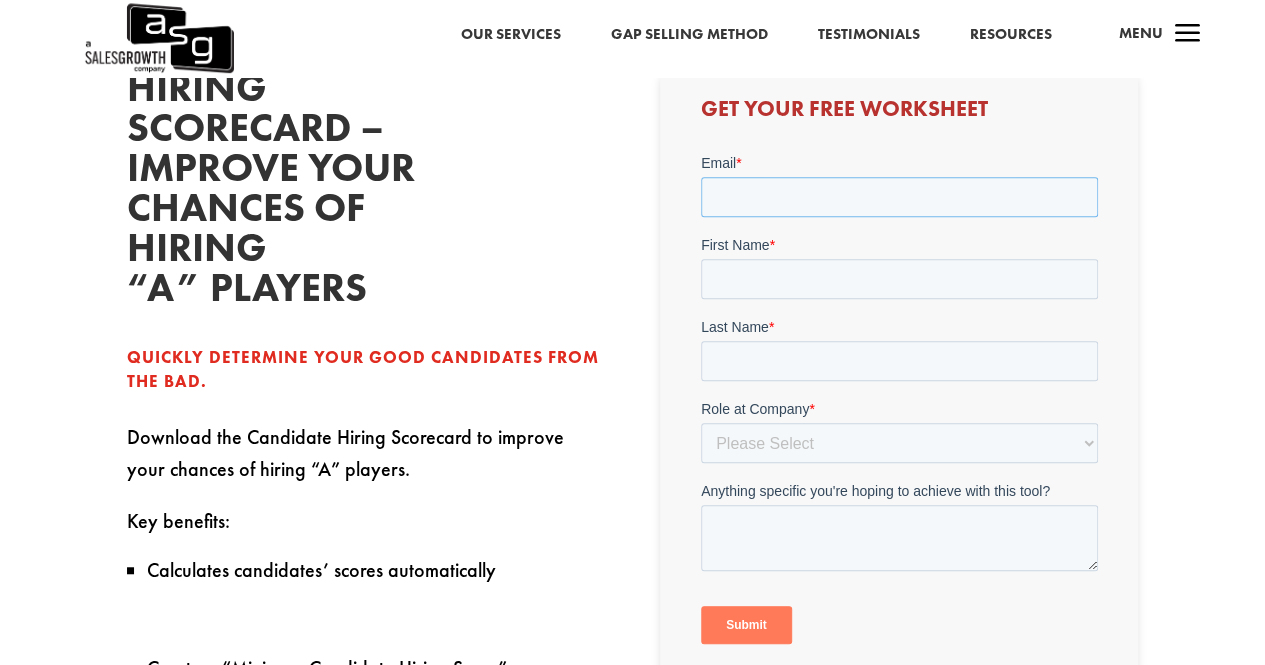 click on "Email *" at bounding box center (898, 197) 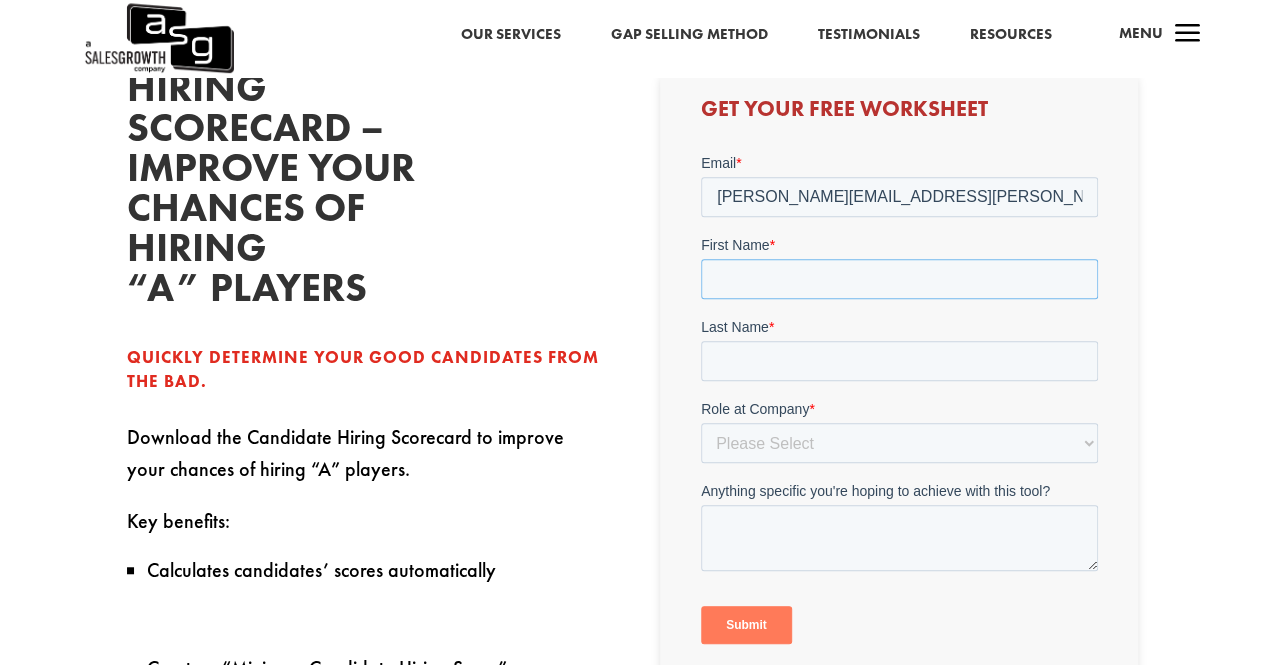 click on "First Name *" at bounding box center [898, 279] 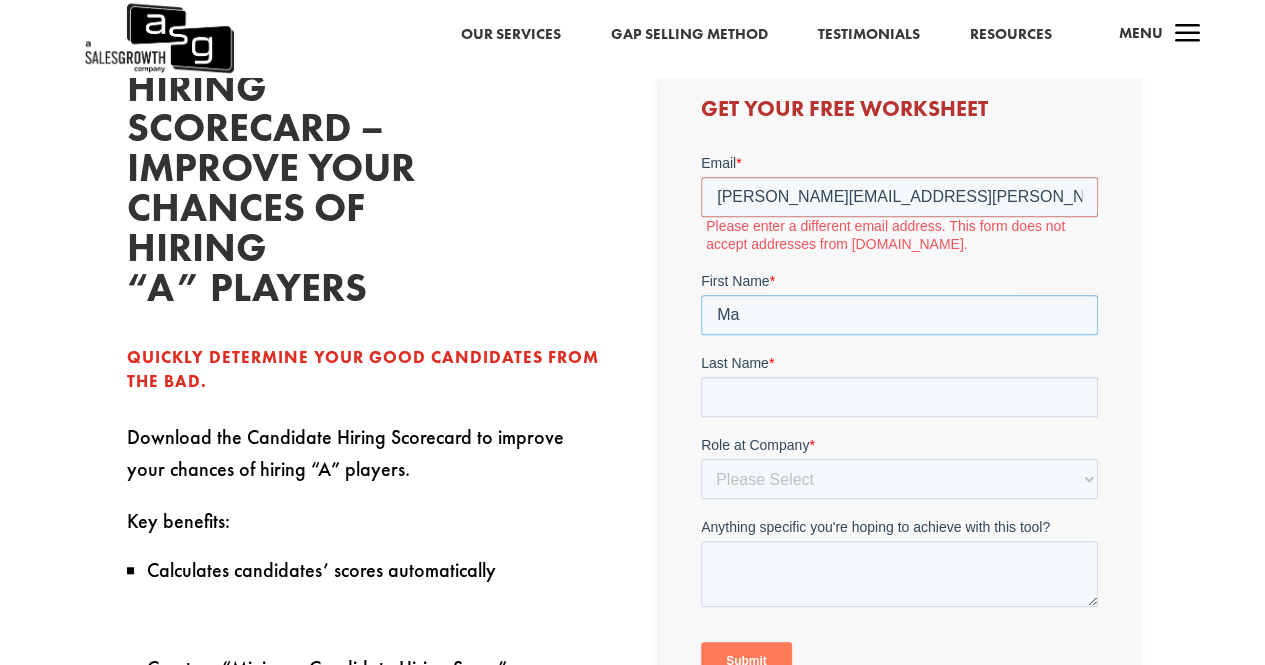 type on "M" 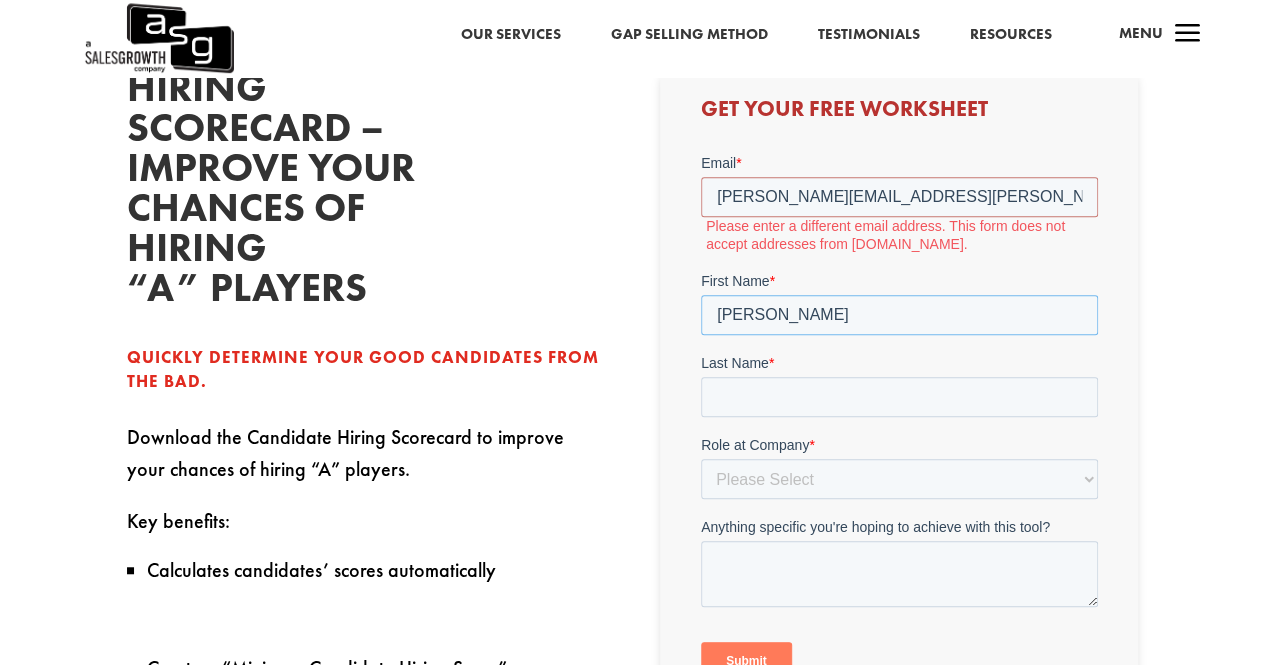 type on "[PERSON_NAME]" 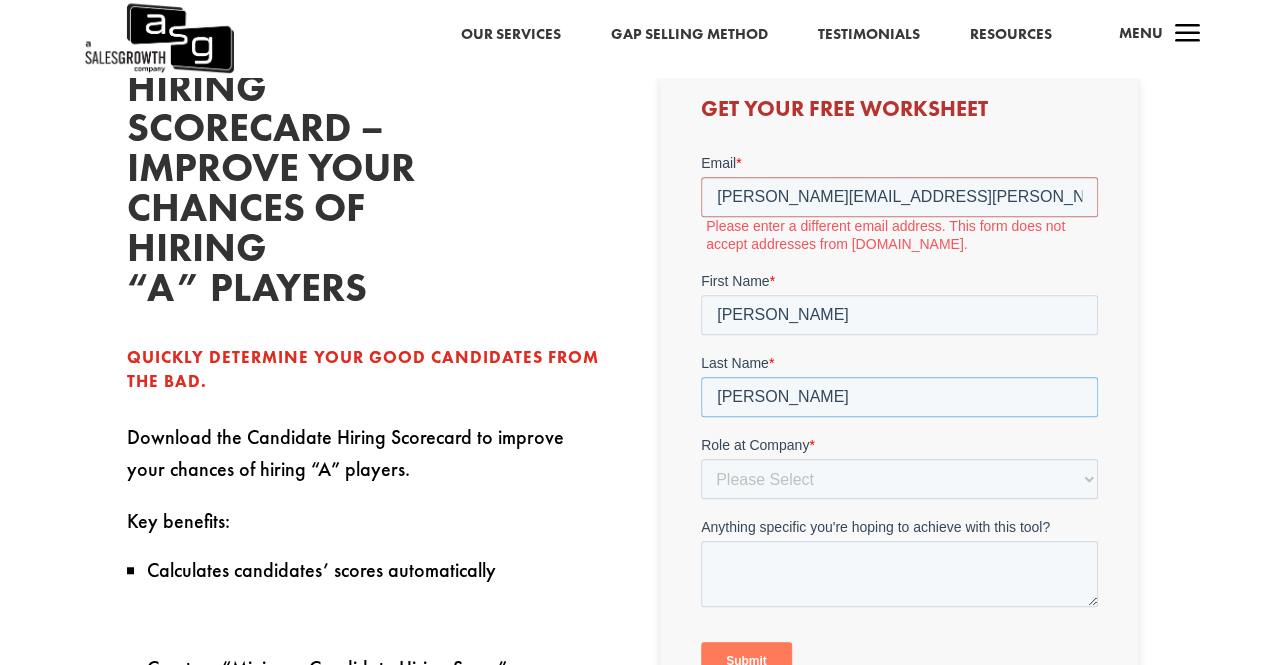 type on "[PERSON_NAME]" 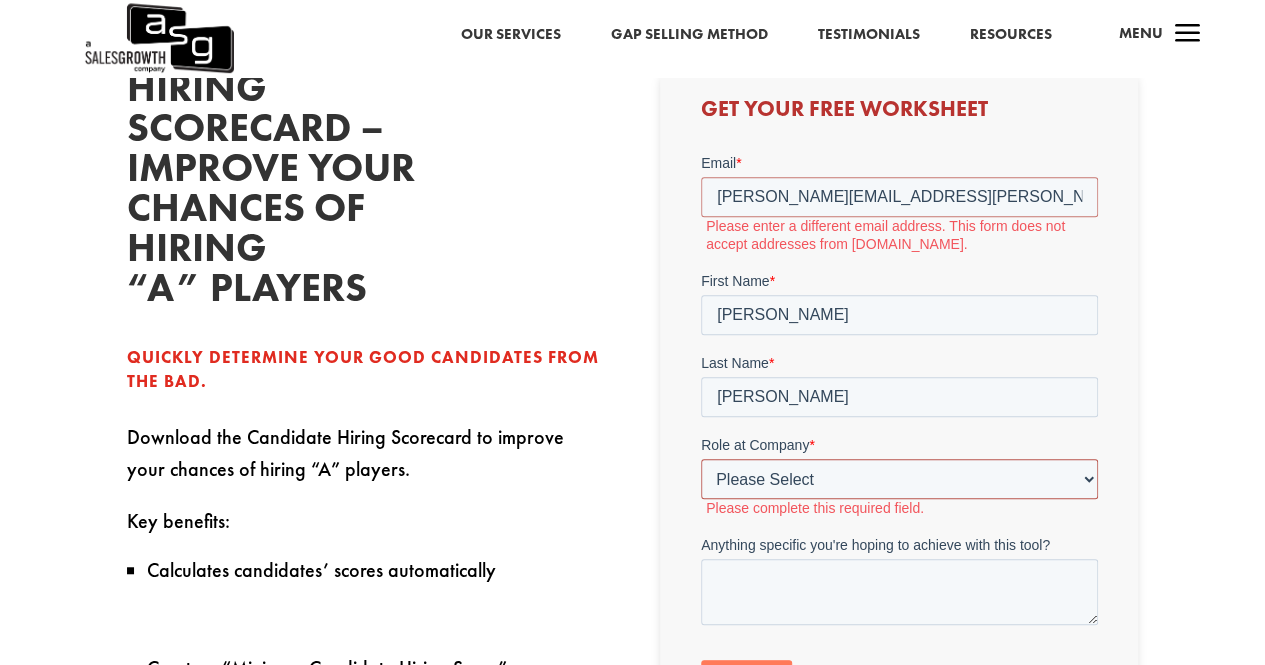 click on "Please Select C-Level (CRO, CSO, etc) Senior Leadership (VP of Sales, VP of Enablement, etc) Director/Manager (Sales Director, Regional Sales Manager, etc) Individual Contributor (AE, SDR, CSM, etc) Other" at bounding box center [898, 479] 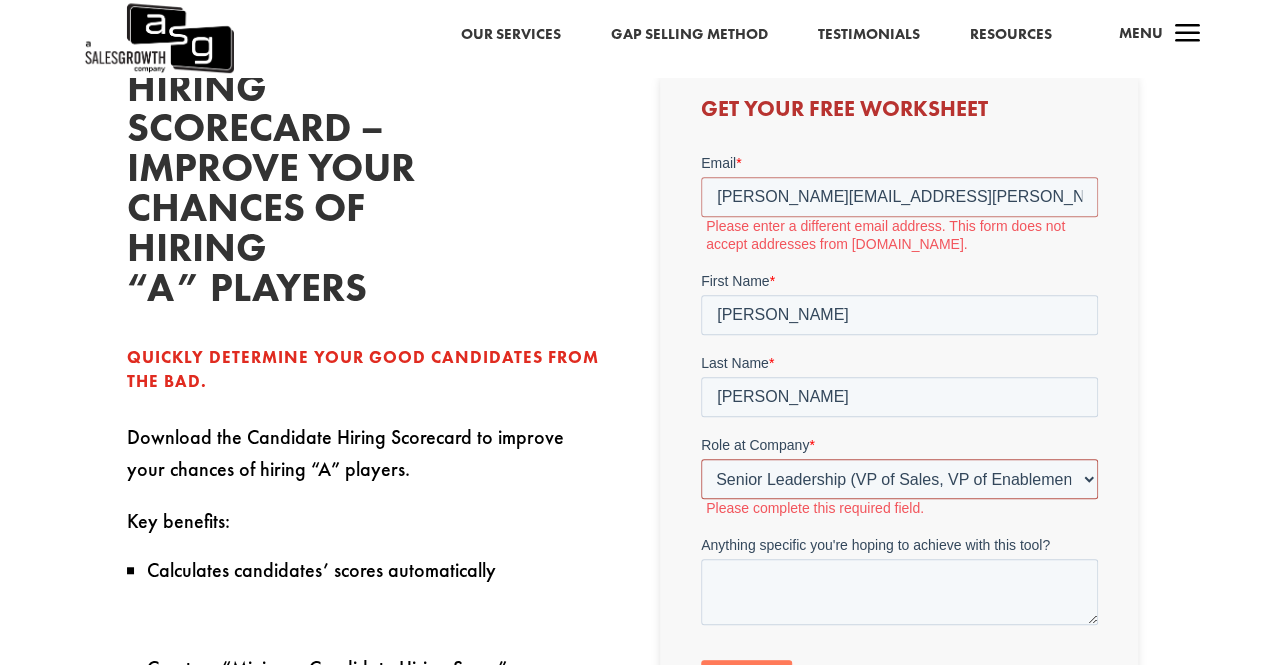 click on "Please Select C-Level (CRO, CSO, etc) Senior Leadership (VP of Sales, VP of Enablement, etc) Director/Manager (Sales Director, Regional Sales Manager, etc) Individual Contributor (AE, SDR, CSM, etc) Other" at bounding box center (898, 479) 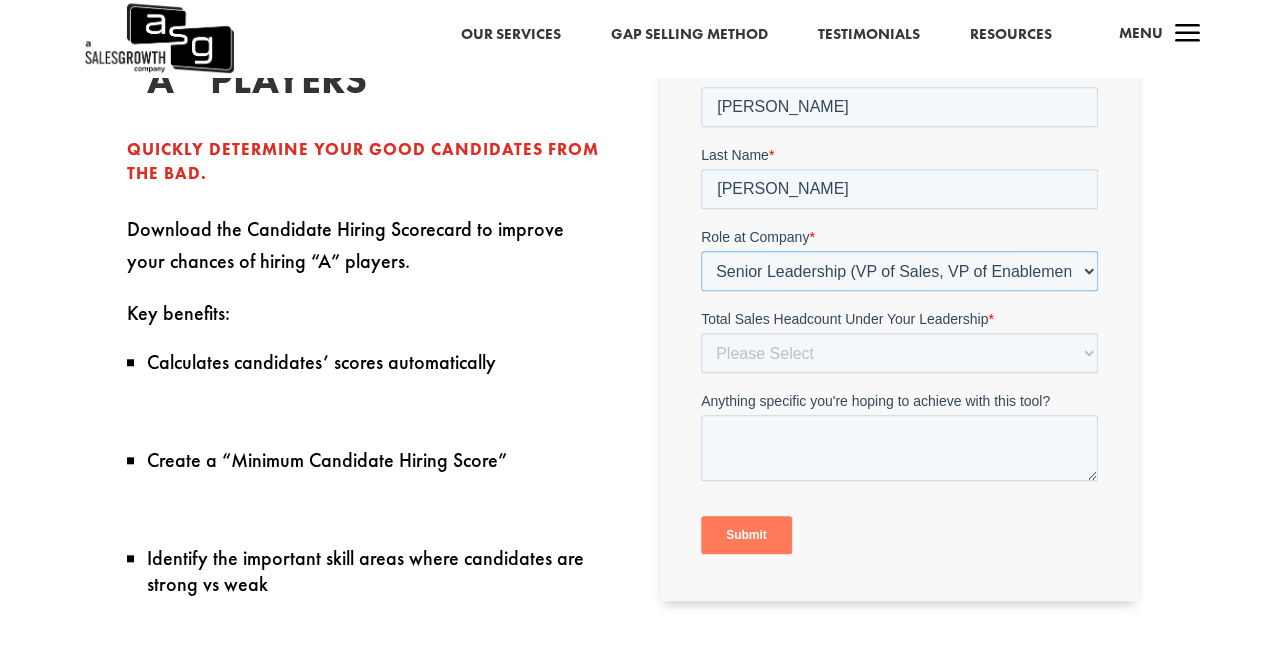 scroll, scrollTop: 751, scrollLeft: 0, axis: vertical 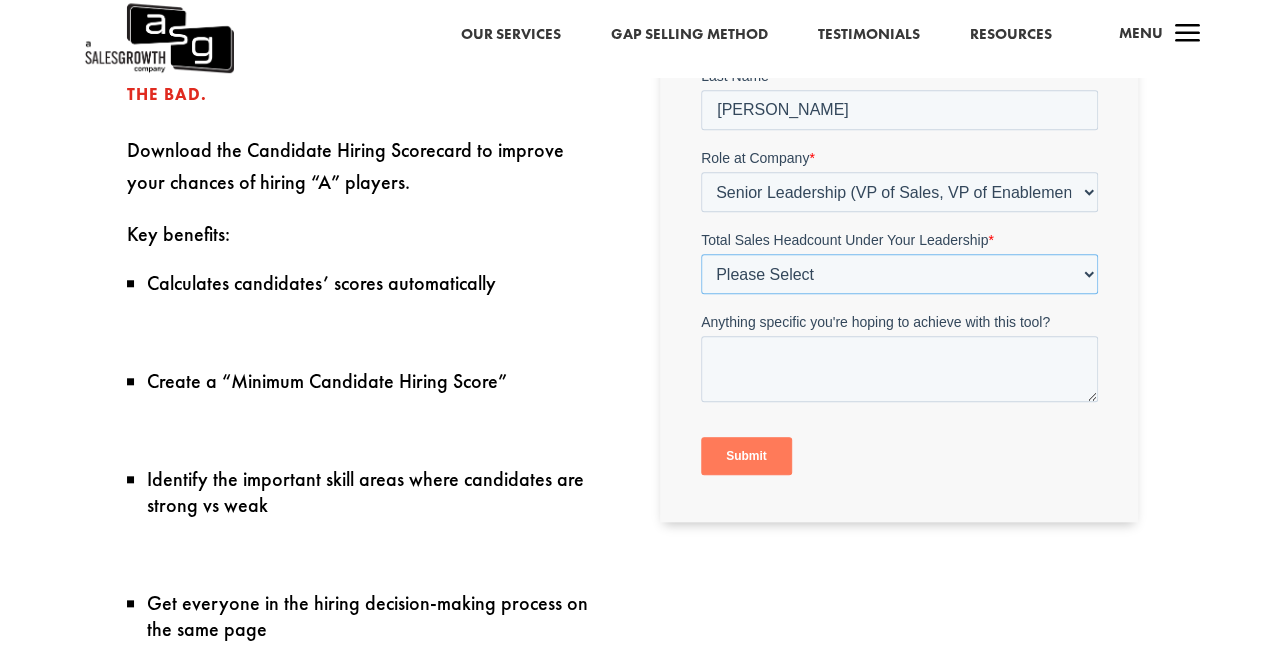 click on "Please Select Just Me 1-9 [PHONE_NUMBER] [PHONE_NUMBER]+" at bounding box center [898, 275] 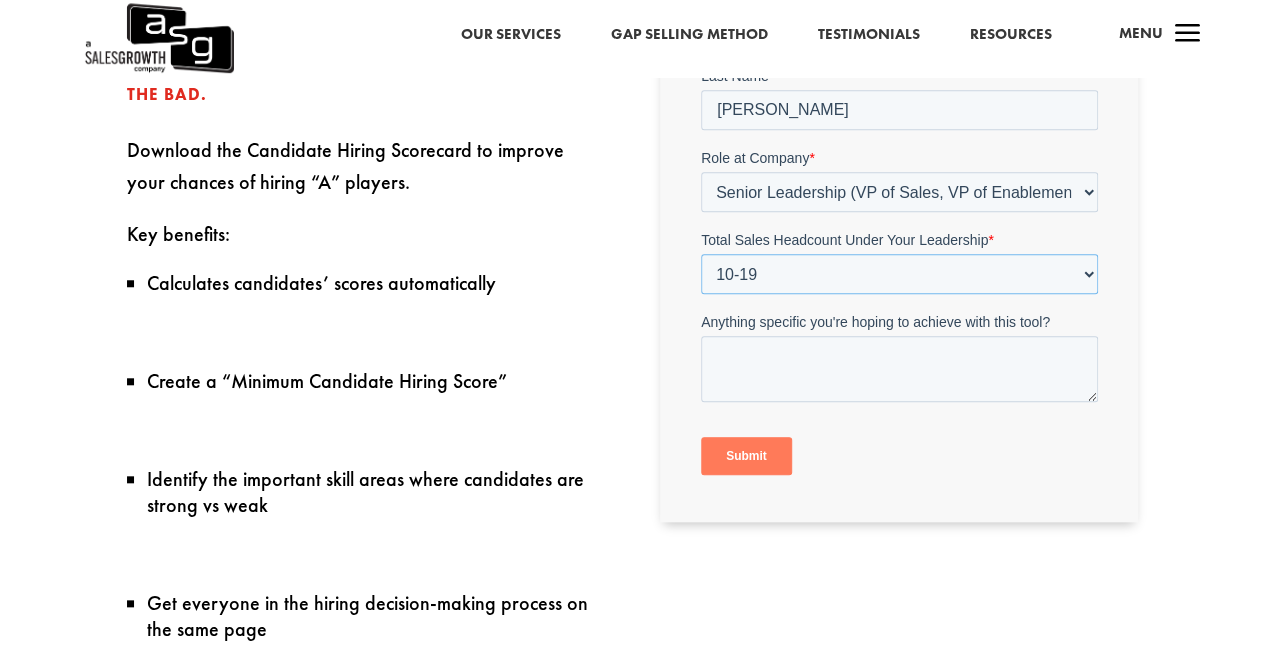 click on "Please Select Just Me 1-9 [PHONE_NUMBER] [PHONE_NUMBER]+" at bounding box center (898, 275) 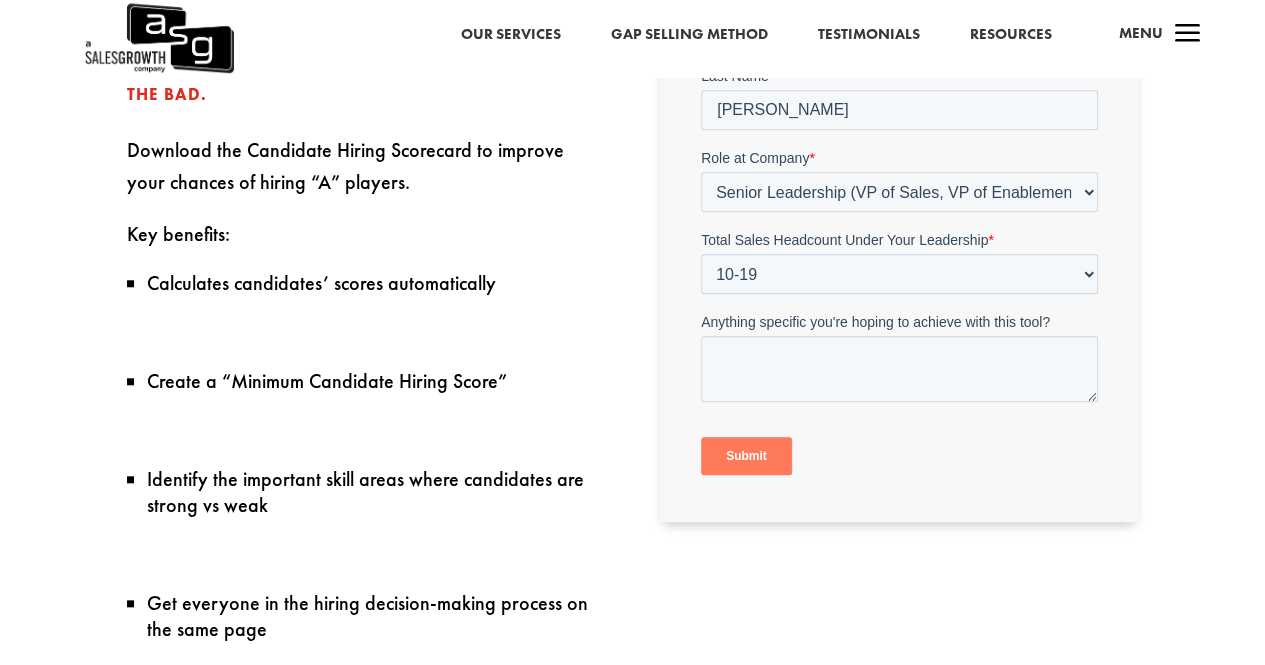 click on "Submit" at bounding box center [745, 457] 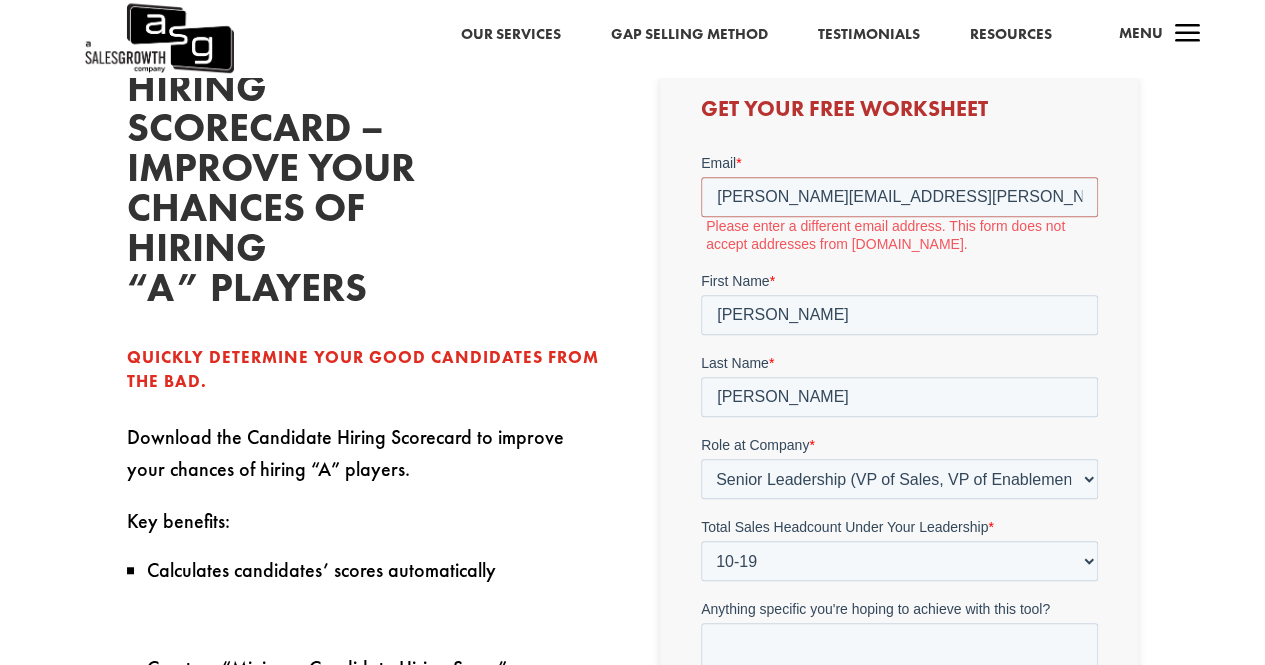 scroll, scrollTop: 444, scrollLeft: 0, axis: vertical 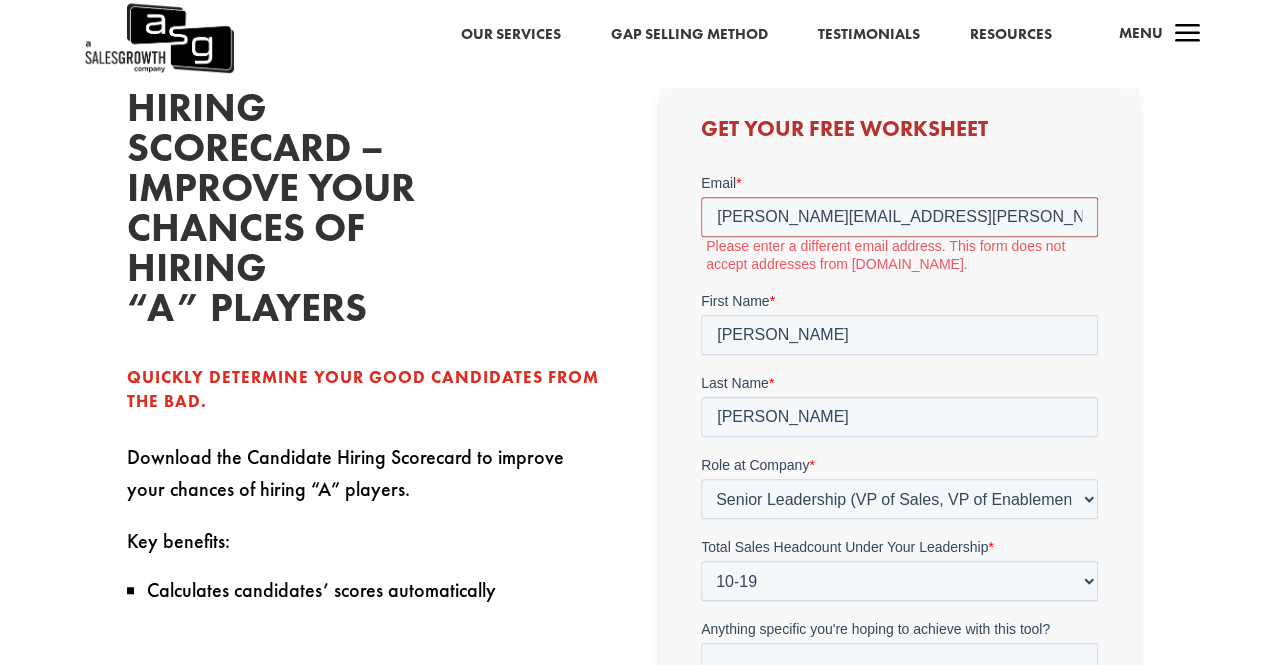 click on "[PERSON_NAME][EMAIL_ADDRESS][PERSON_NAME][DOMAIN_NAME]" at bounding box center [898, 217] 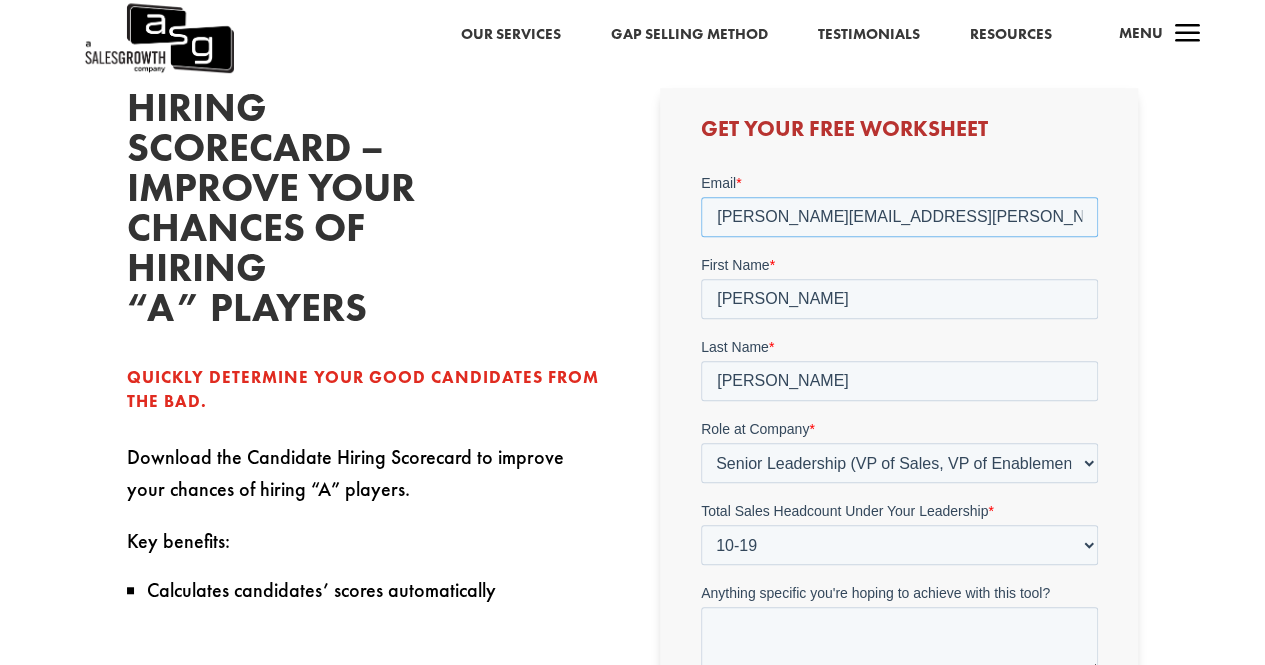 click on "Submit" at bounding box center [745, 727] 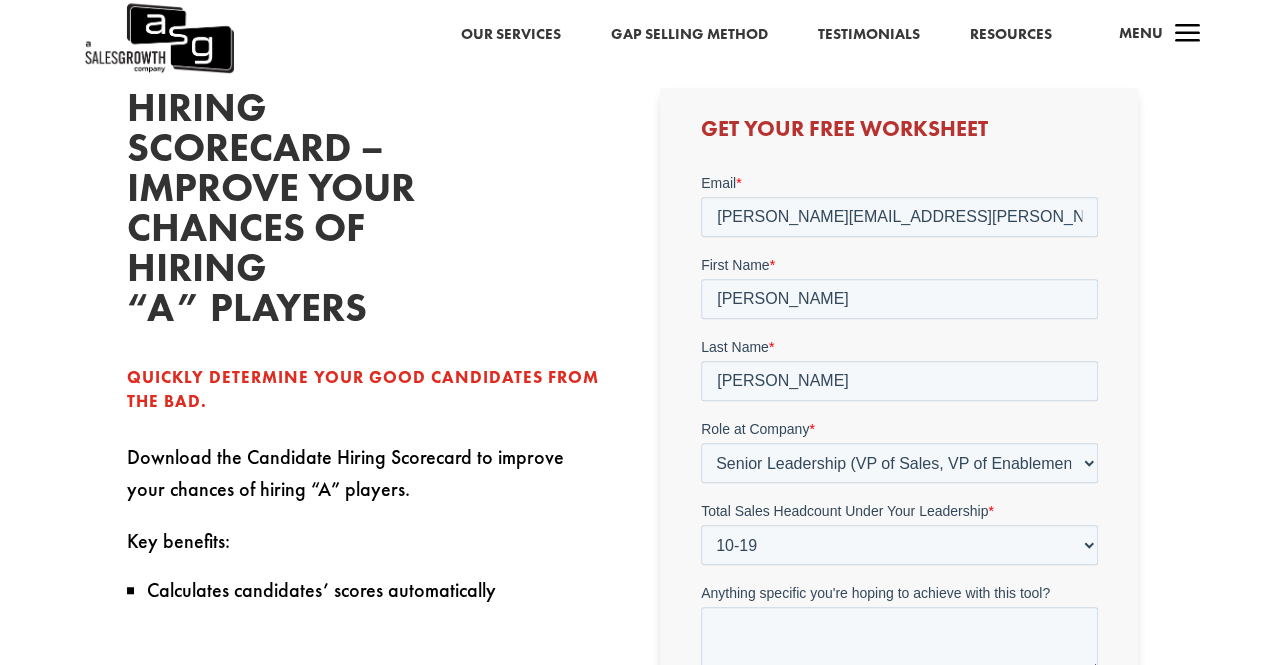 scroll, scrollTop: 842, scrollLeft: 0, axis: vertical 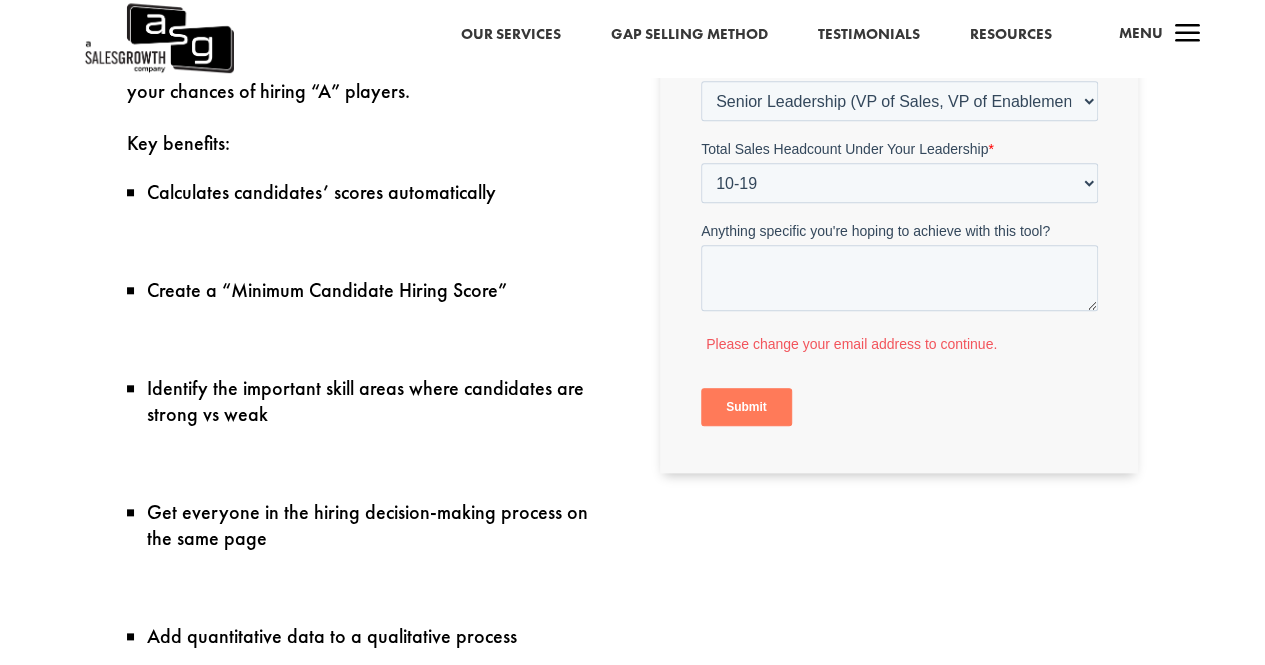 click on "Submit" at bounding box center (745, 408) 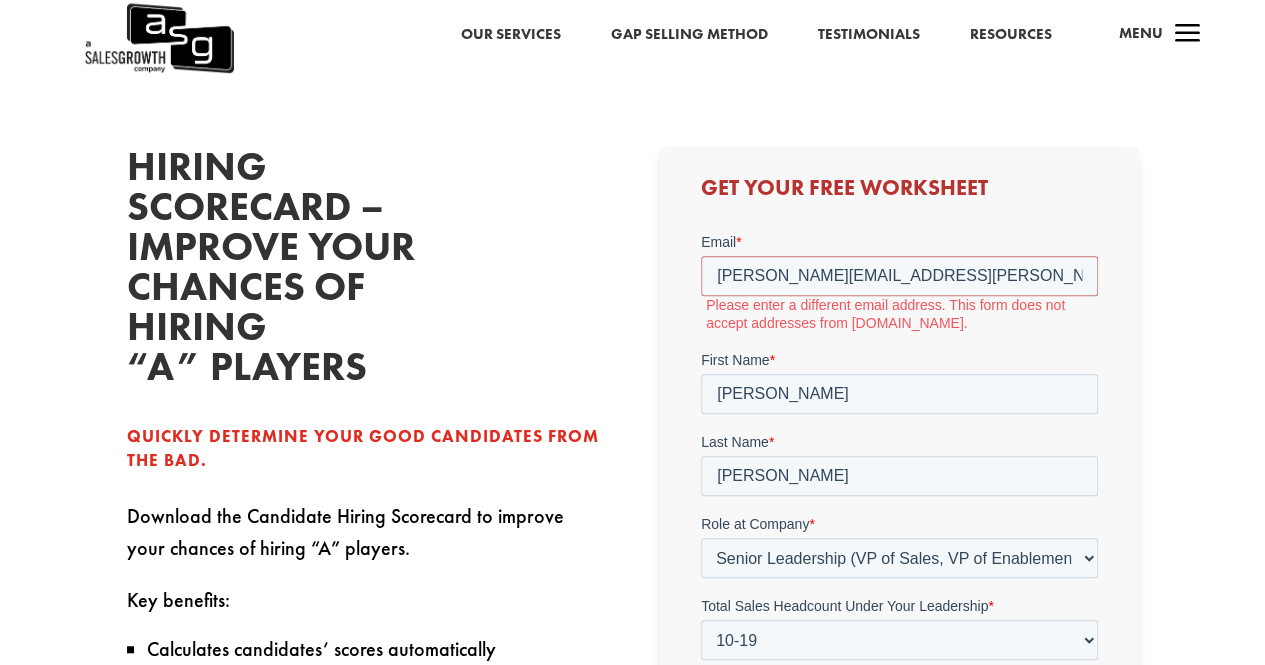 scroll, scrollTop: 418, scrollLeft: 0, axis: vertical 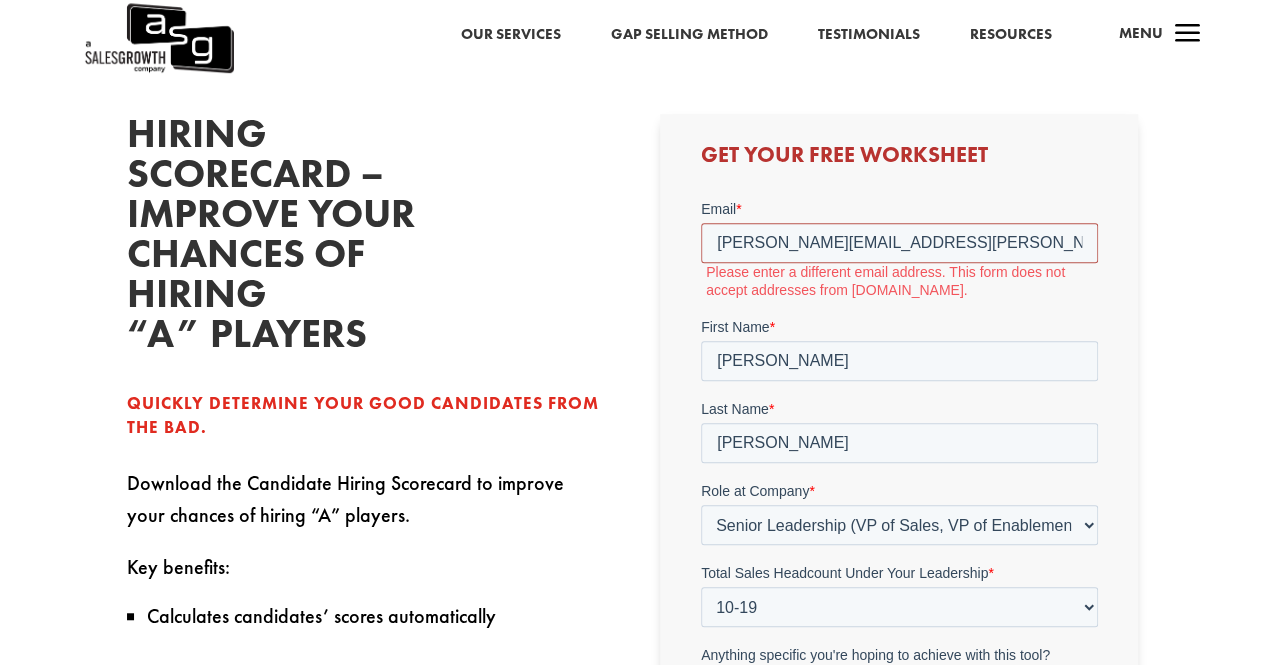 click on "[PERSON_NAME][EMAIL_ADDRESS][PERSON_NAME][DOMAIN_NAME]" at bounding box center (898, 243) 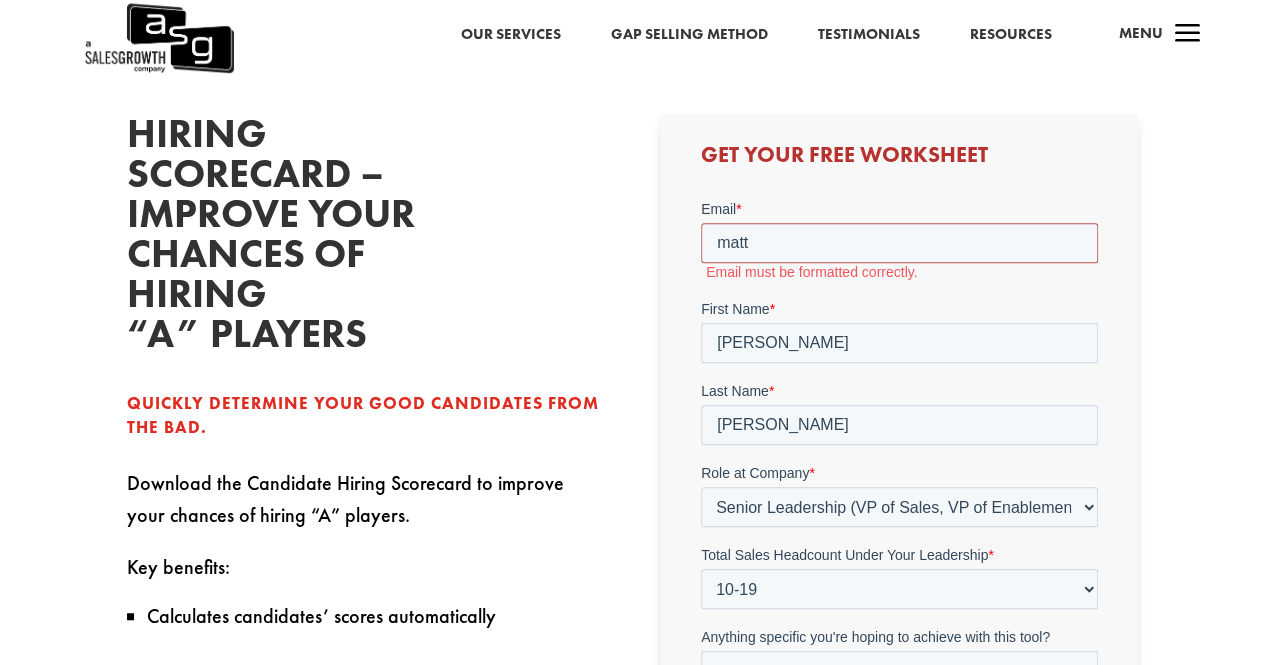 type on "[EMAIL_ADDRESS][DOMAIN_NAME]" 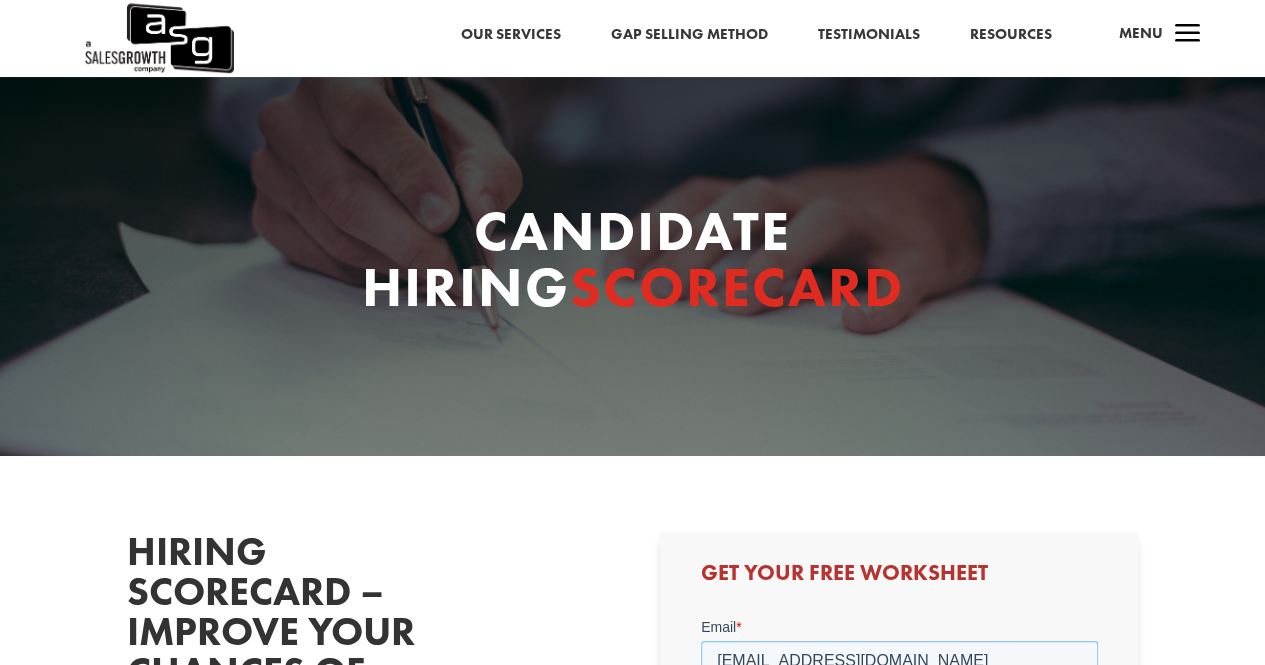 scroll, scrollTop: 94, scrollLeft: 0, axis: vertical 